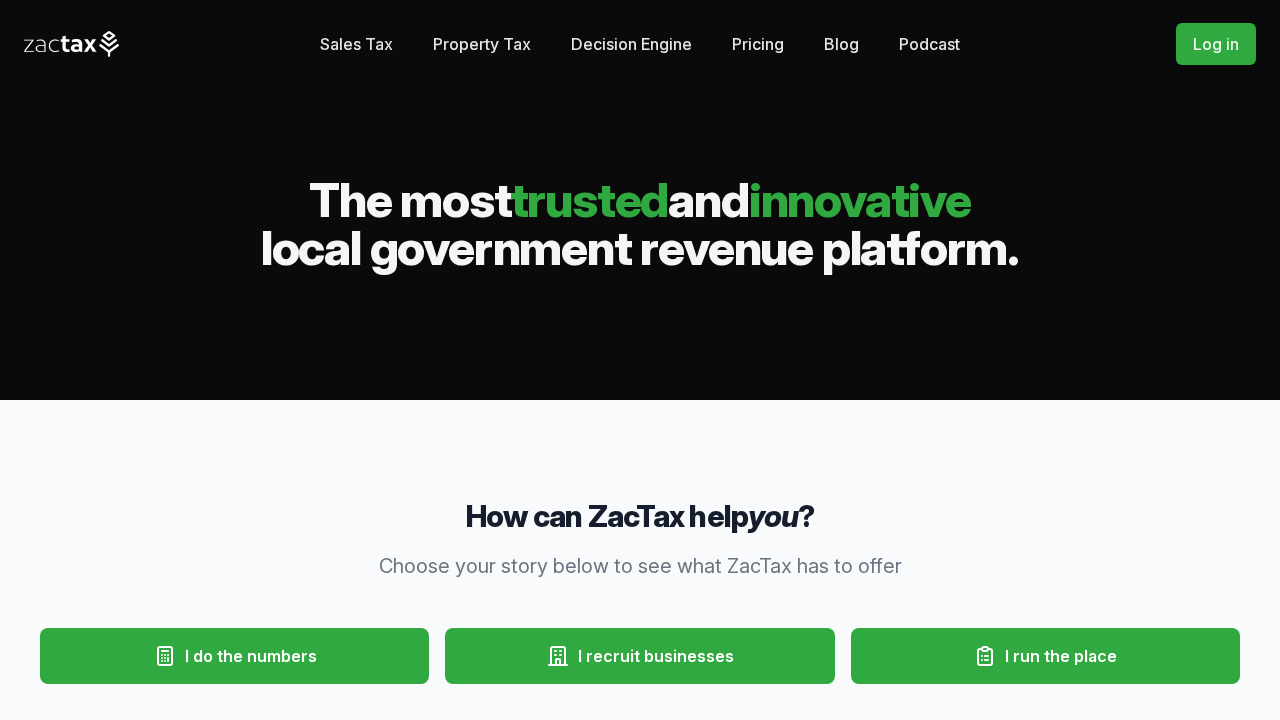 scroll, scrollTop: 1662, scrollLeft: 0, axis: vertical 